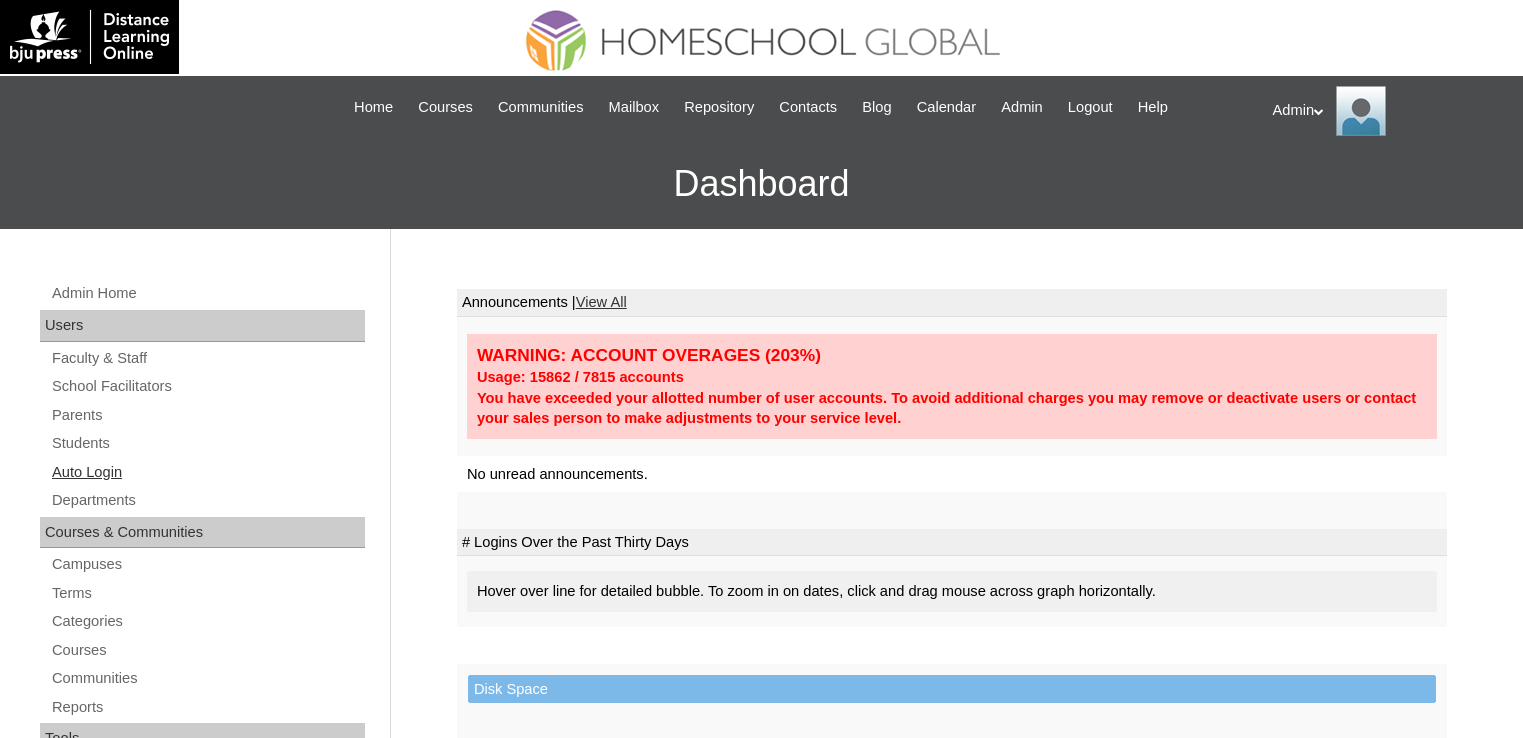 scroll, scrollTop: 0, scrollLeft: 0, axis: both 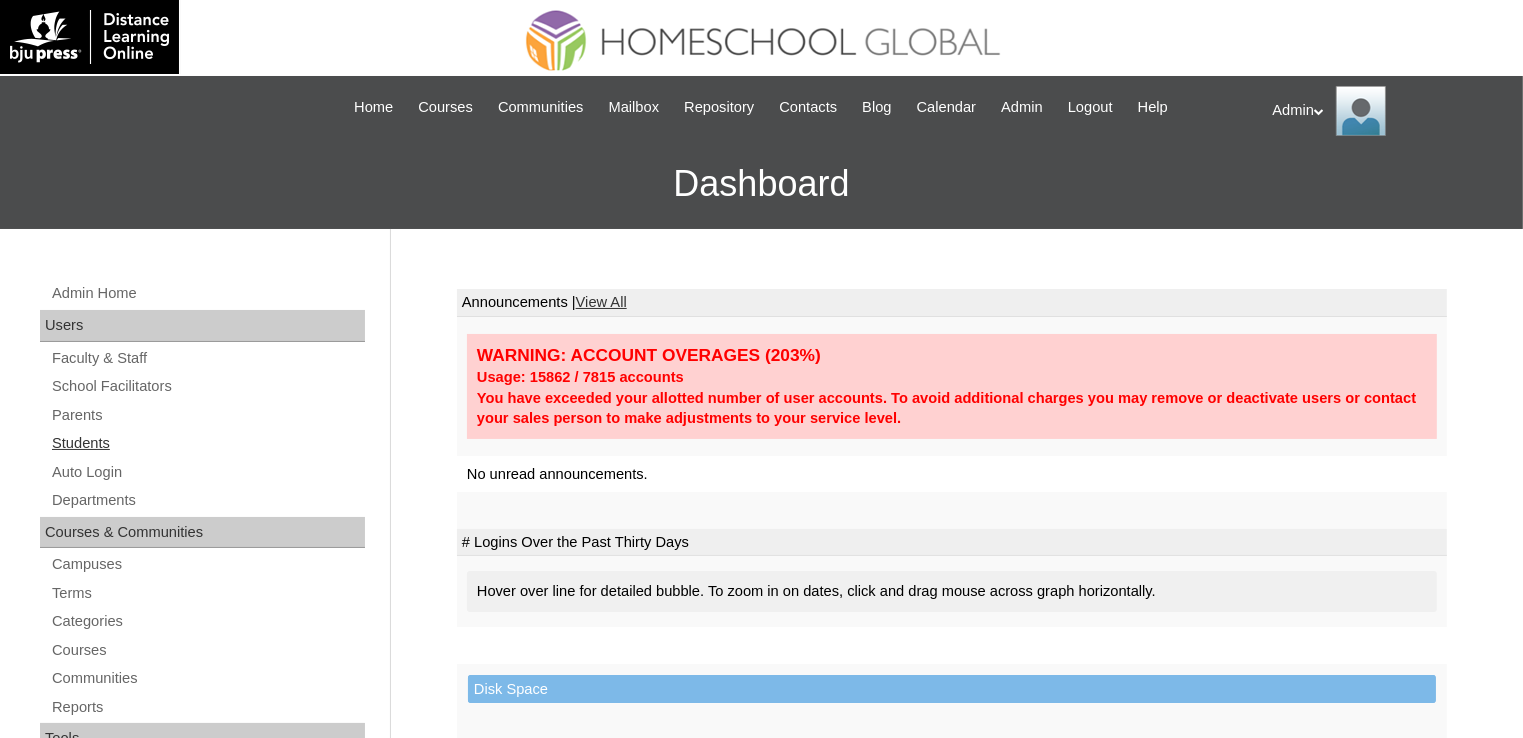 click on "Students" at bounding box center (207, 443) 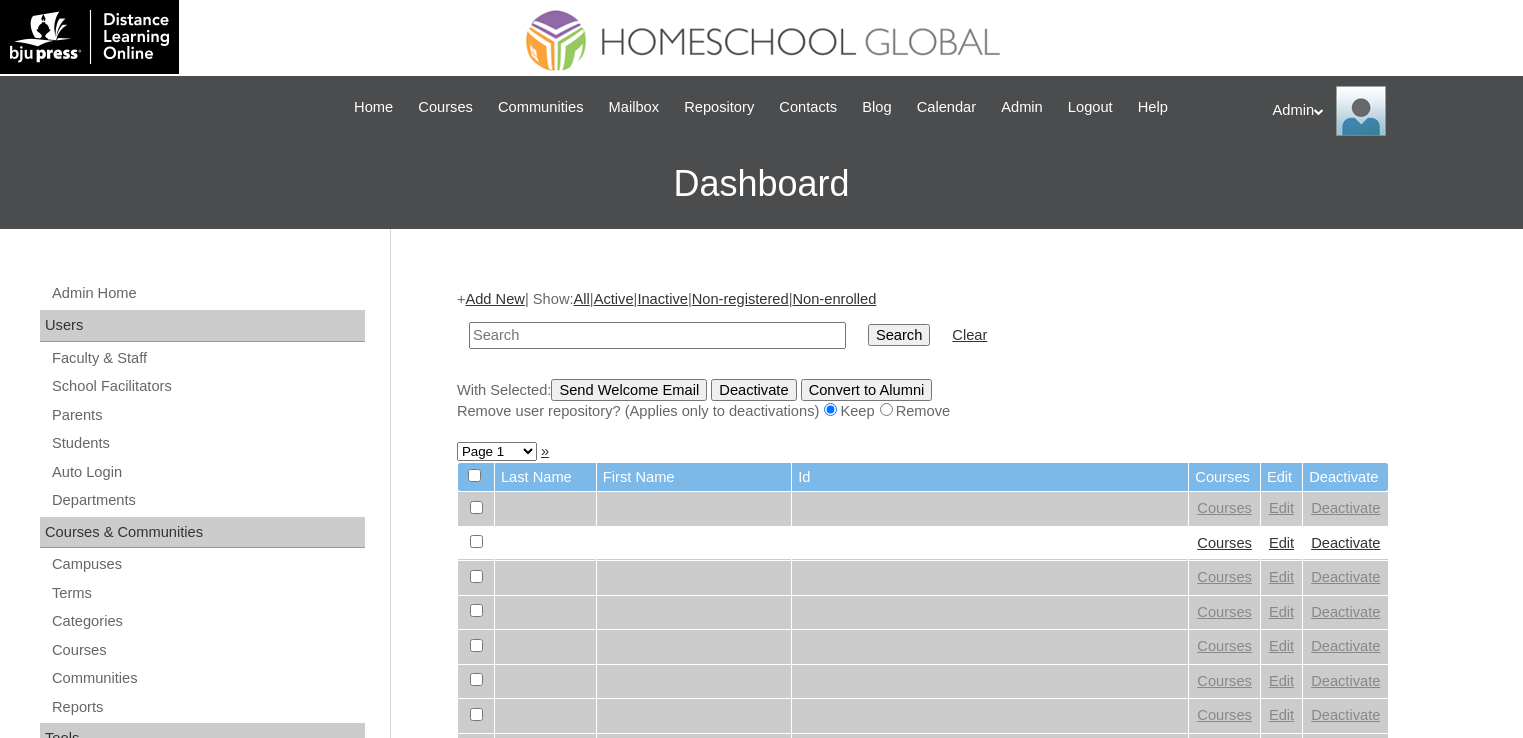 scroll, scrollTop: 0, scrollLeft: 0, axis: both 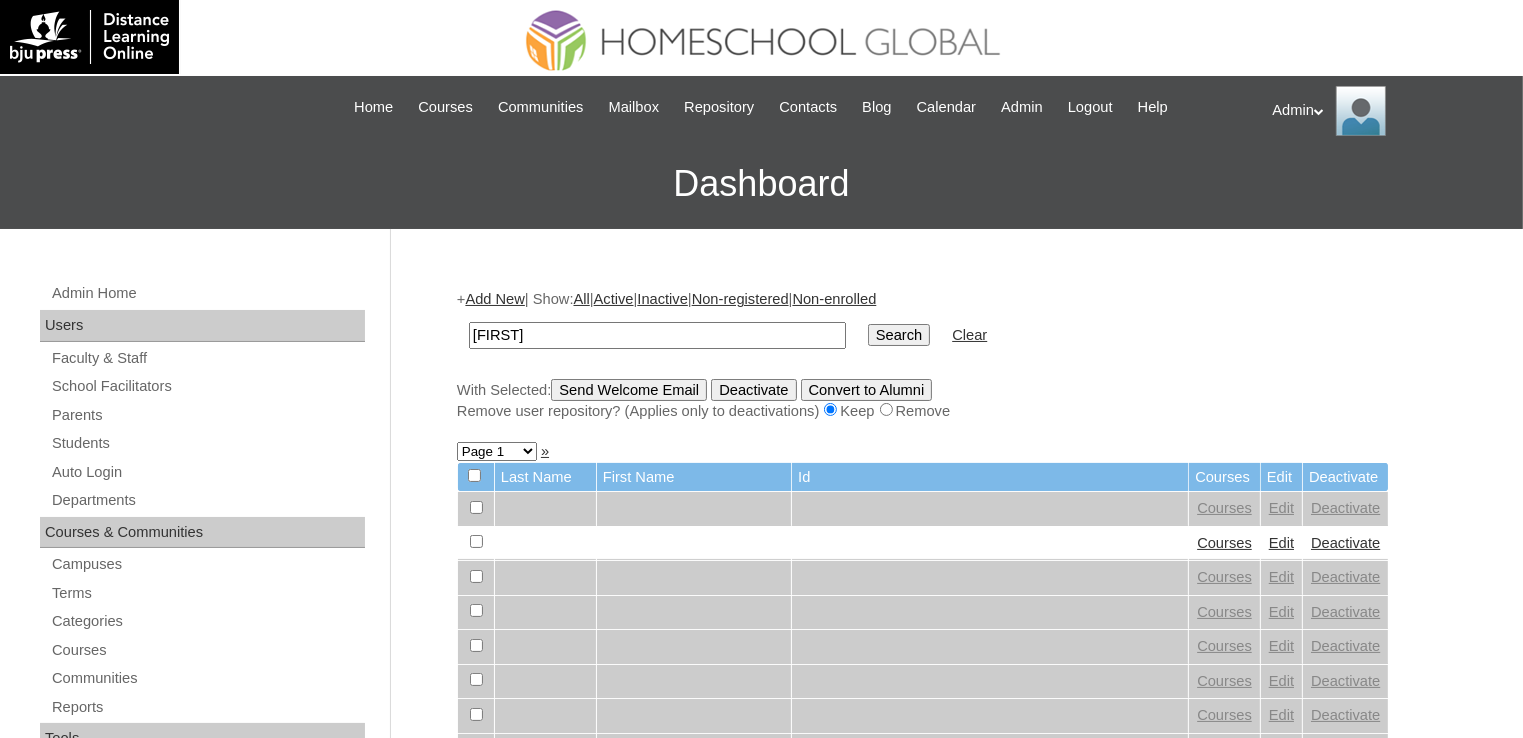 type on "[FIRST]" 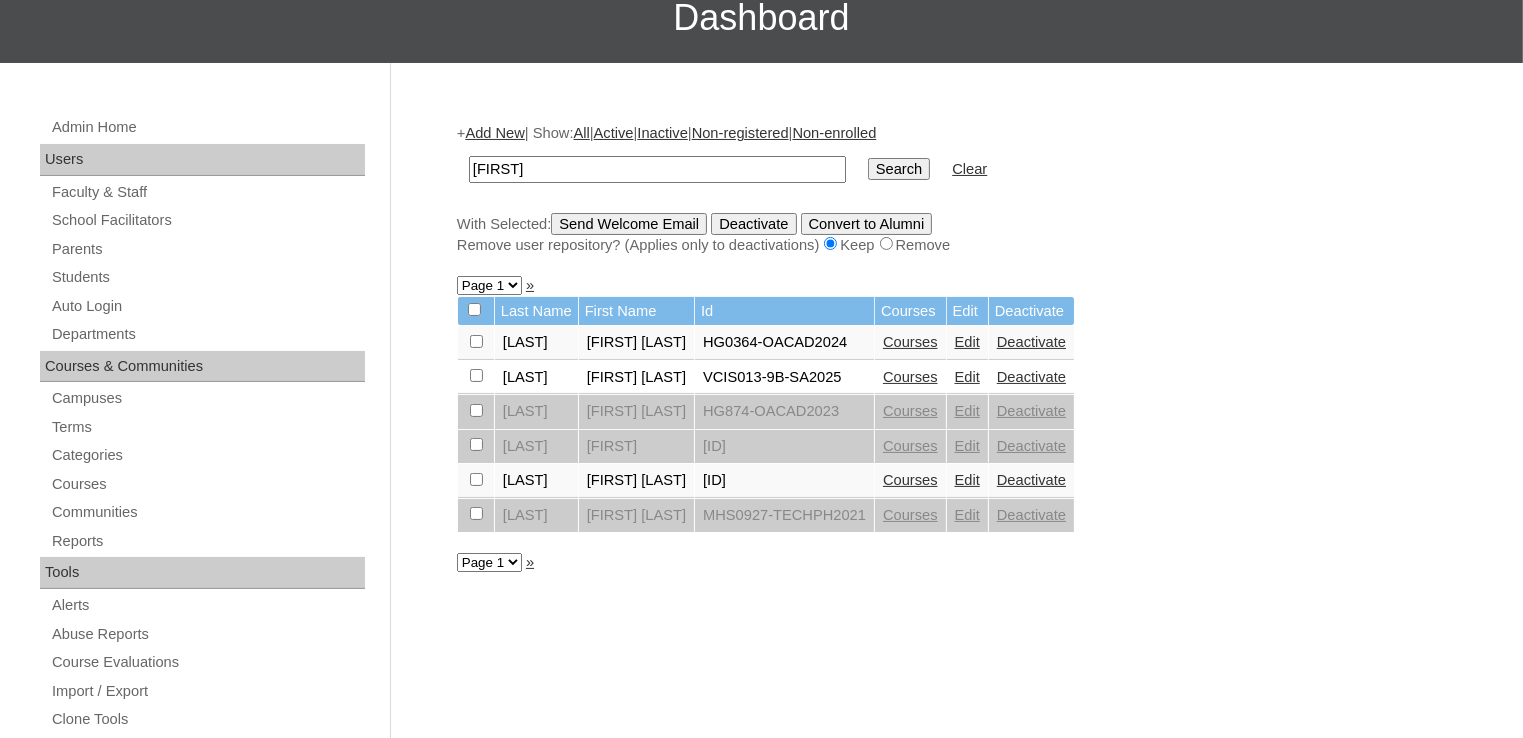 scroll, scrollTop: 164, scrollLeft: 0, axis: vertical 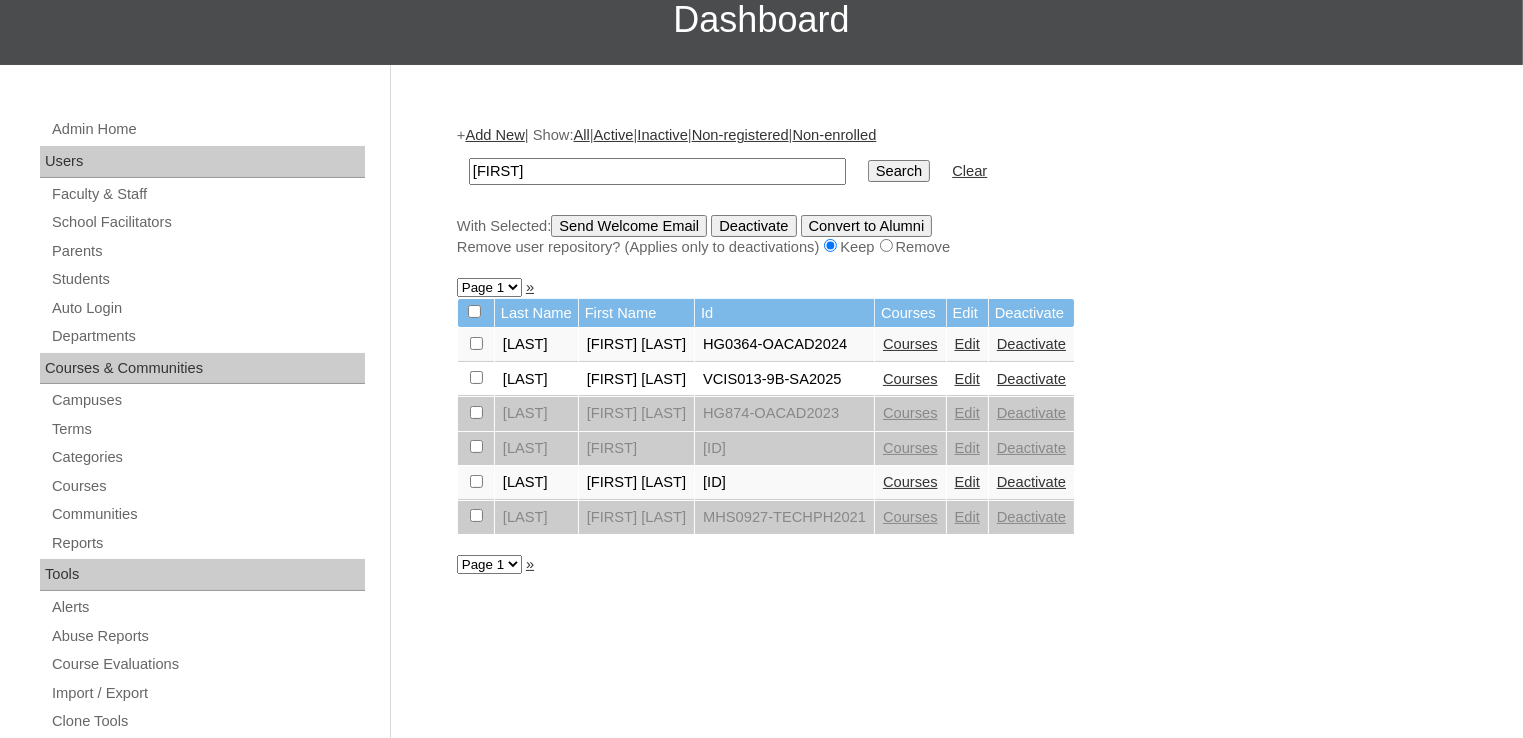 click on "Ronalyn" at bounding box center [657, 171] 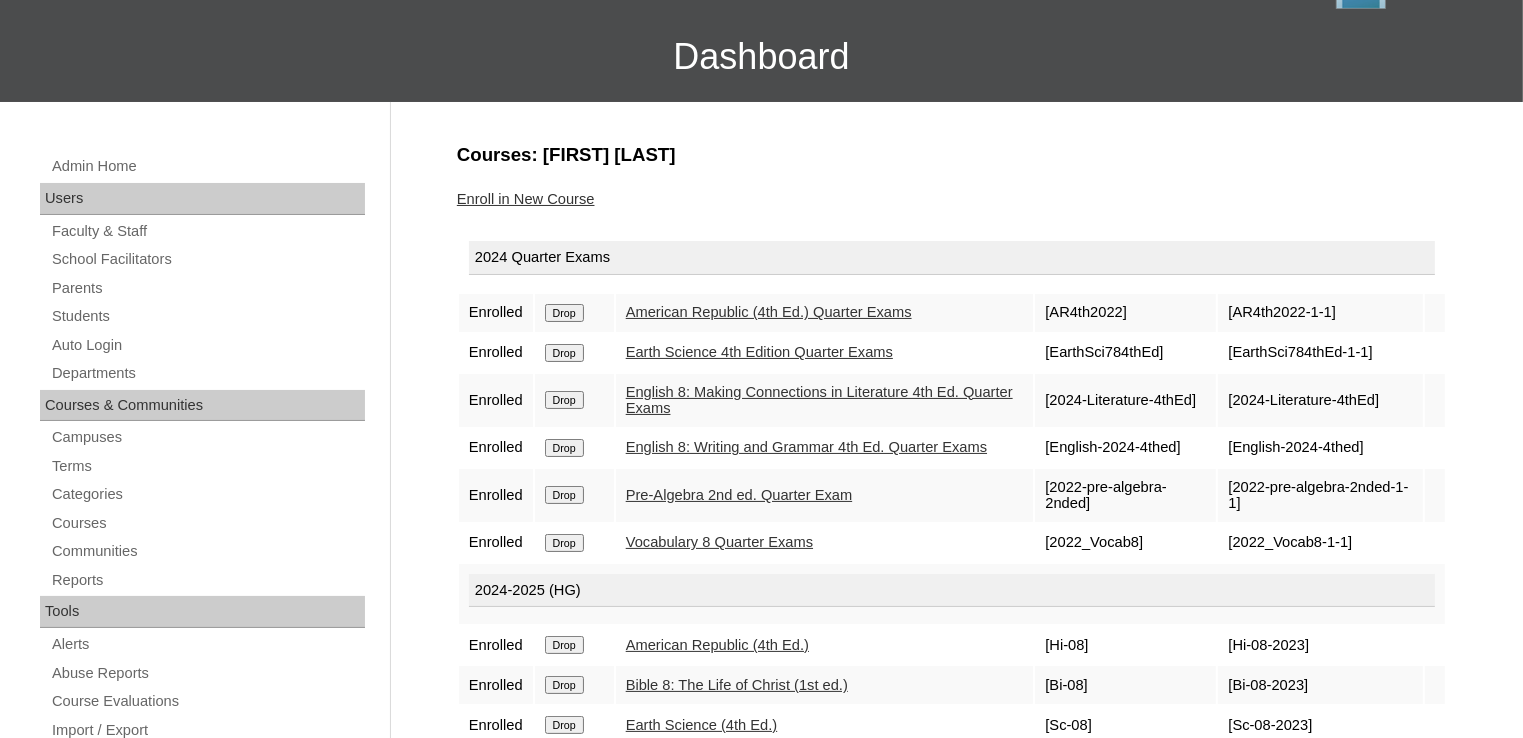 scroll, scrollTop: 128, scrollLeft: 0, axis: vertical 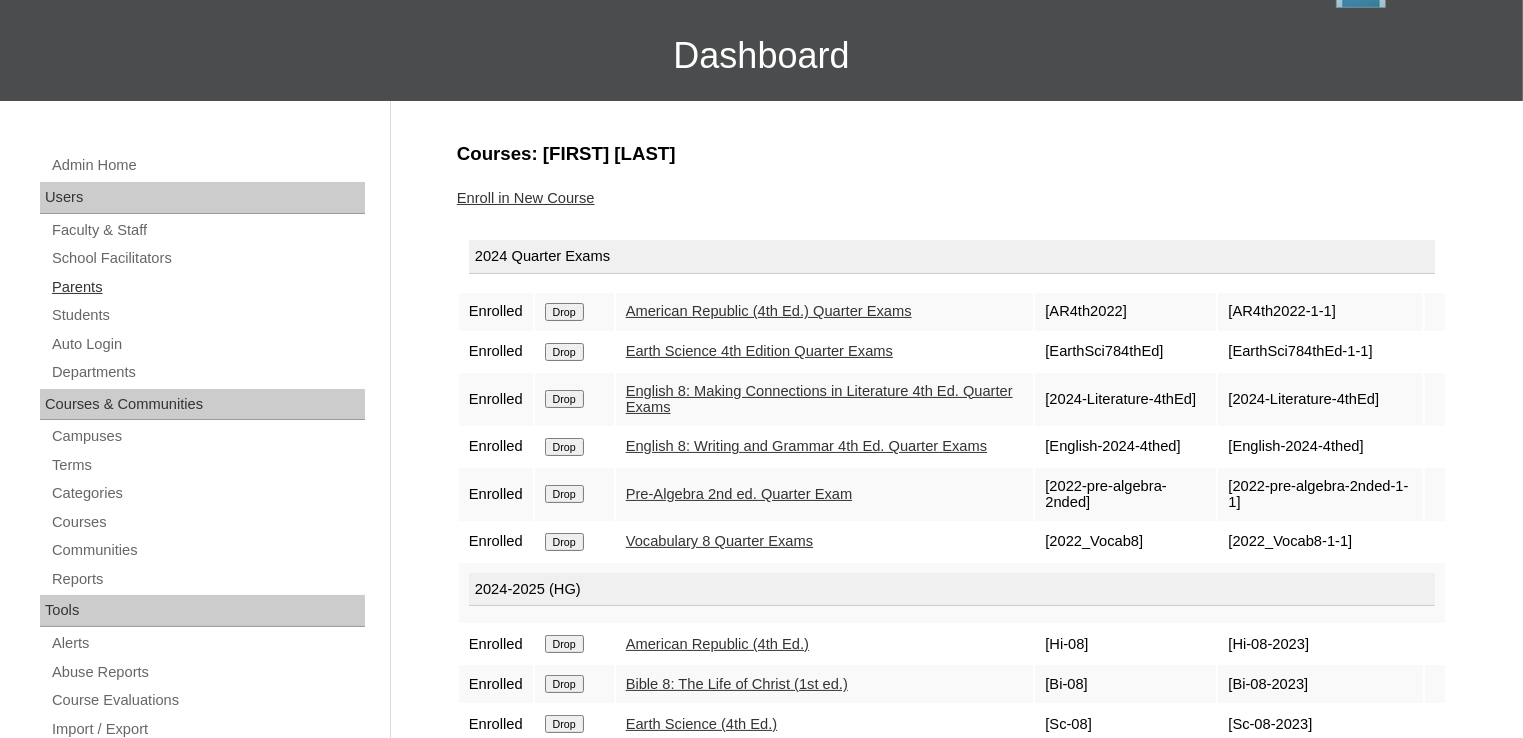 click on "Parents" at bounding box center [207, 287] 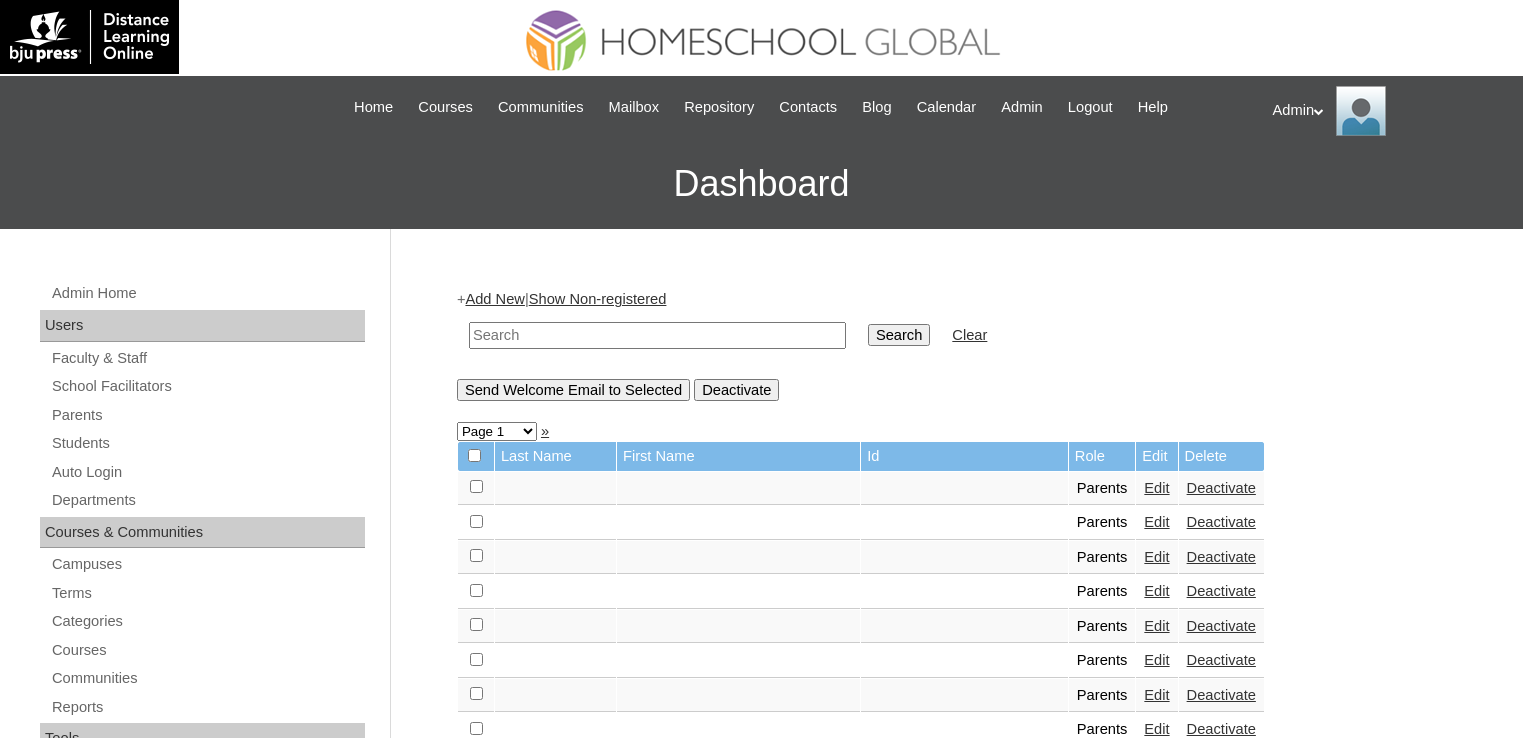 scroll, scrollTop: 0, scrollLeft: 0, axis: both 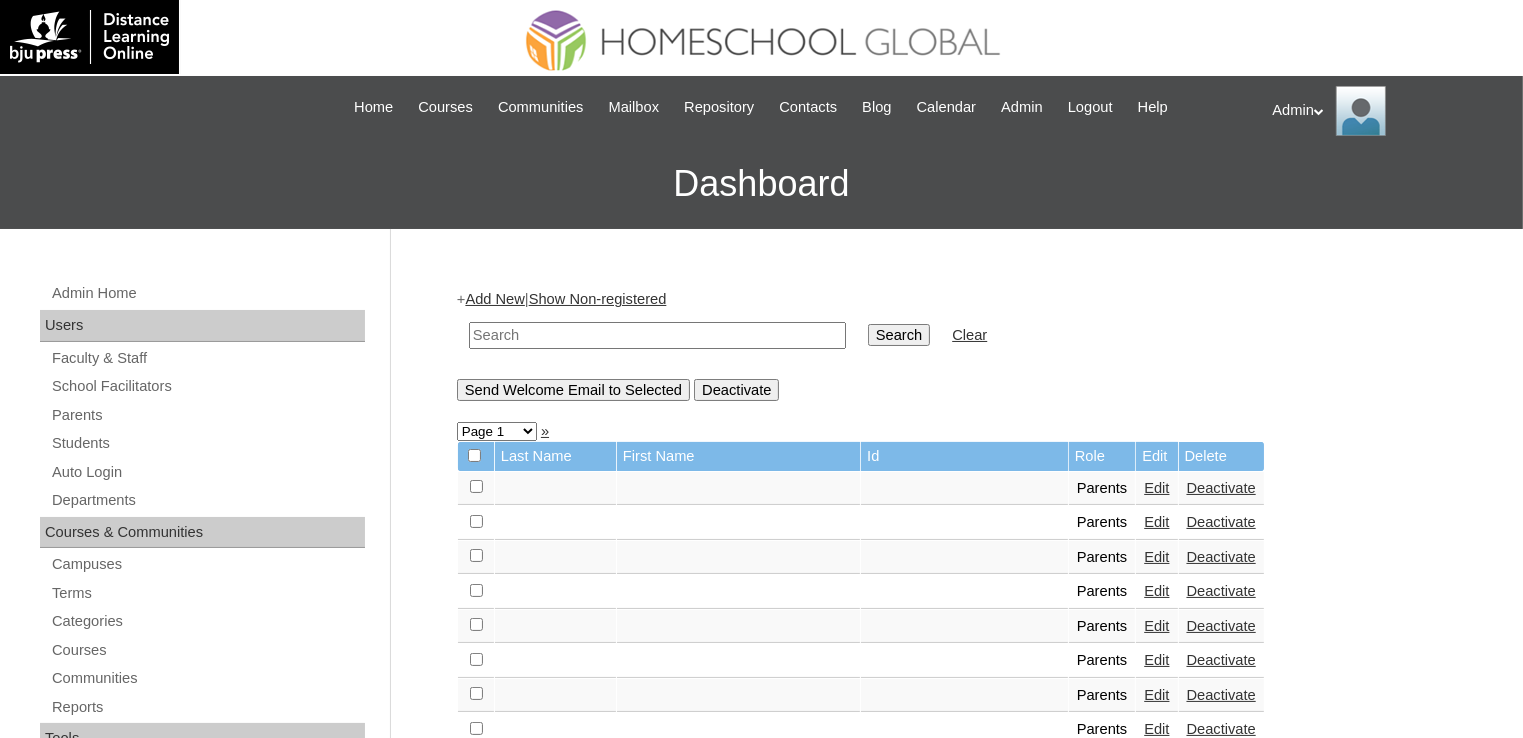 click at bounding box center (657, 335) 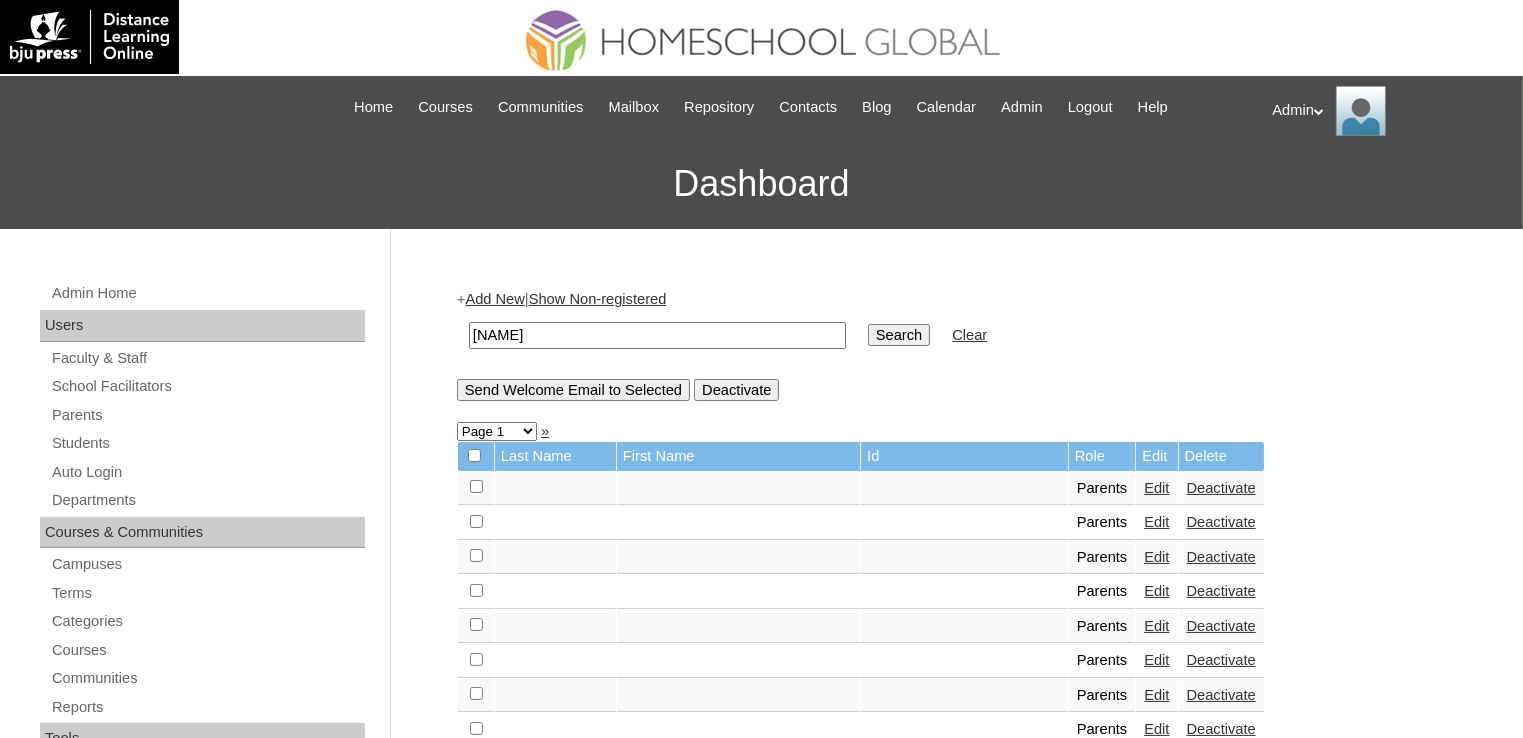 type on "[FIRST]" 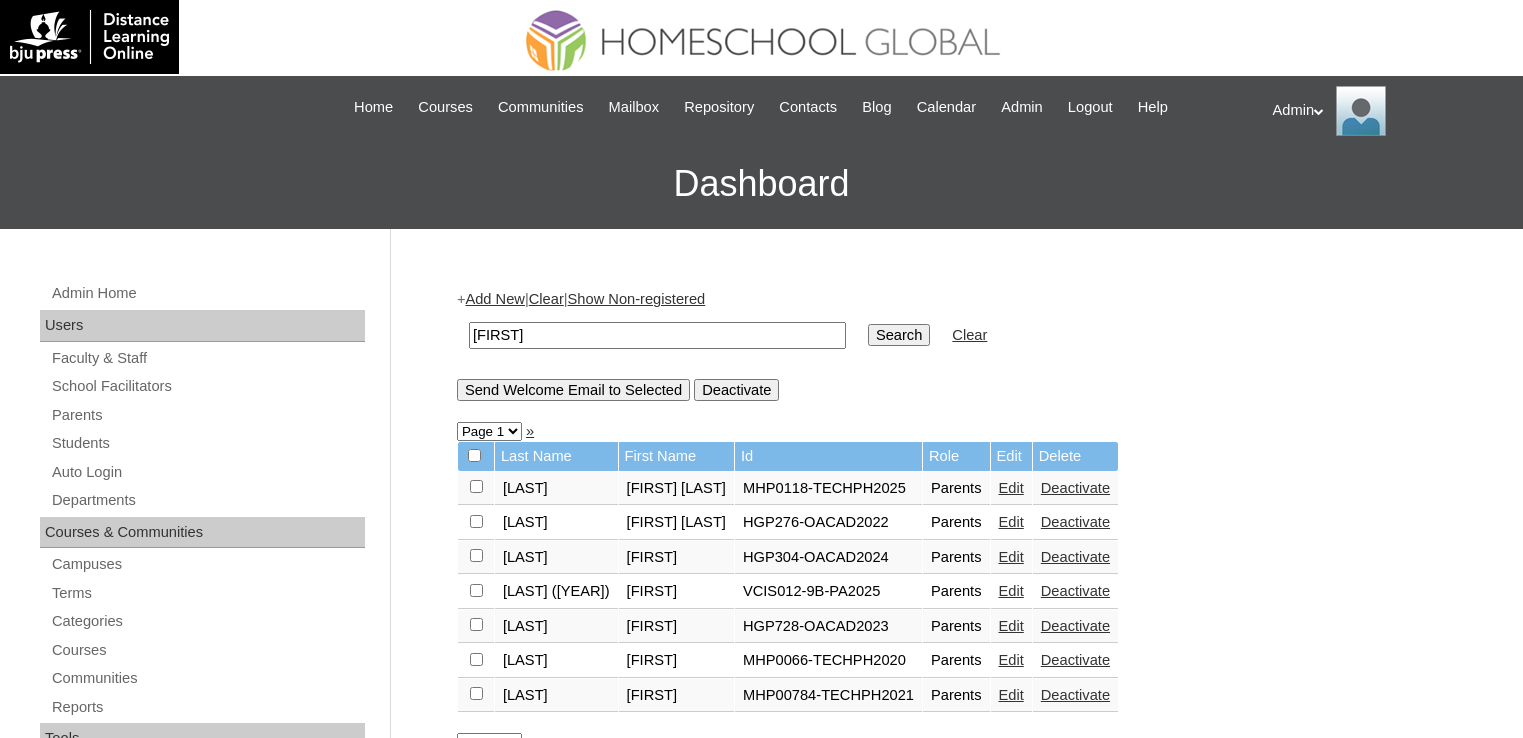 scroll, scrollTop: 0, scrollLeft: 0, axis: both 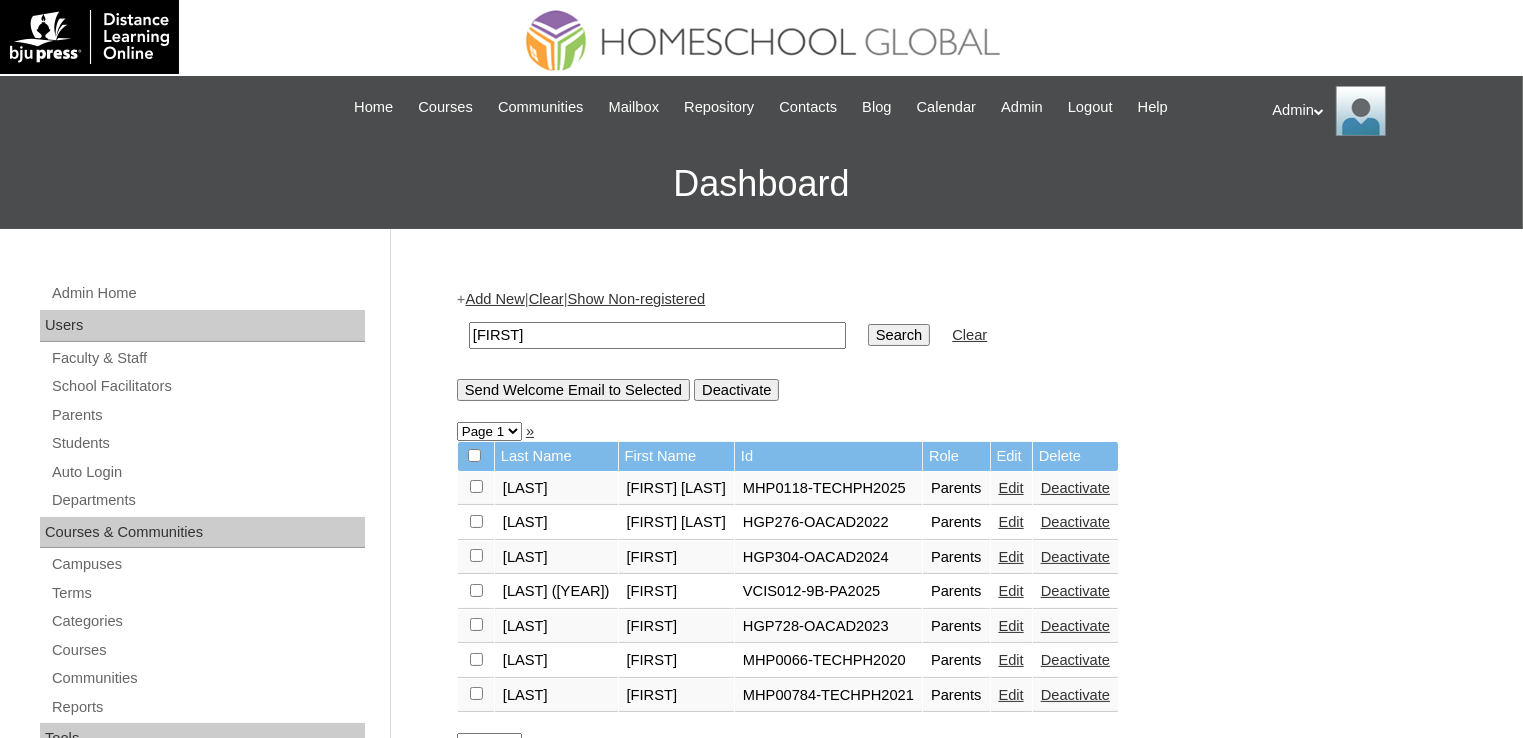 click on "[LAST] ([YEAR])" at bounding box center (556, 592) 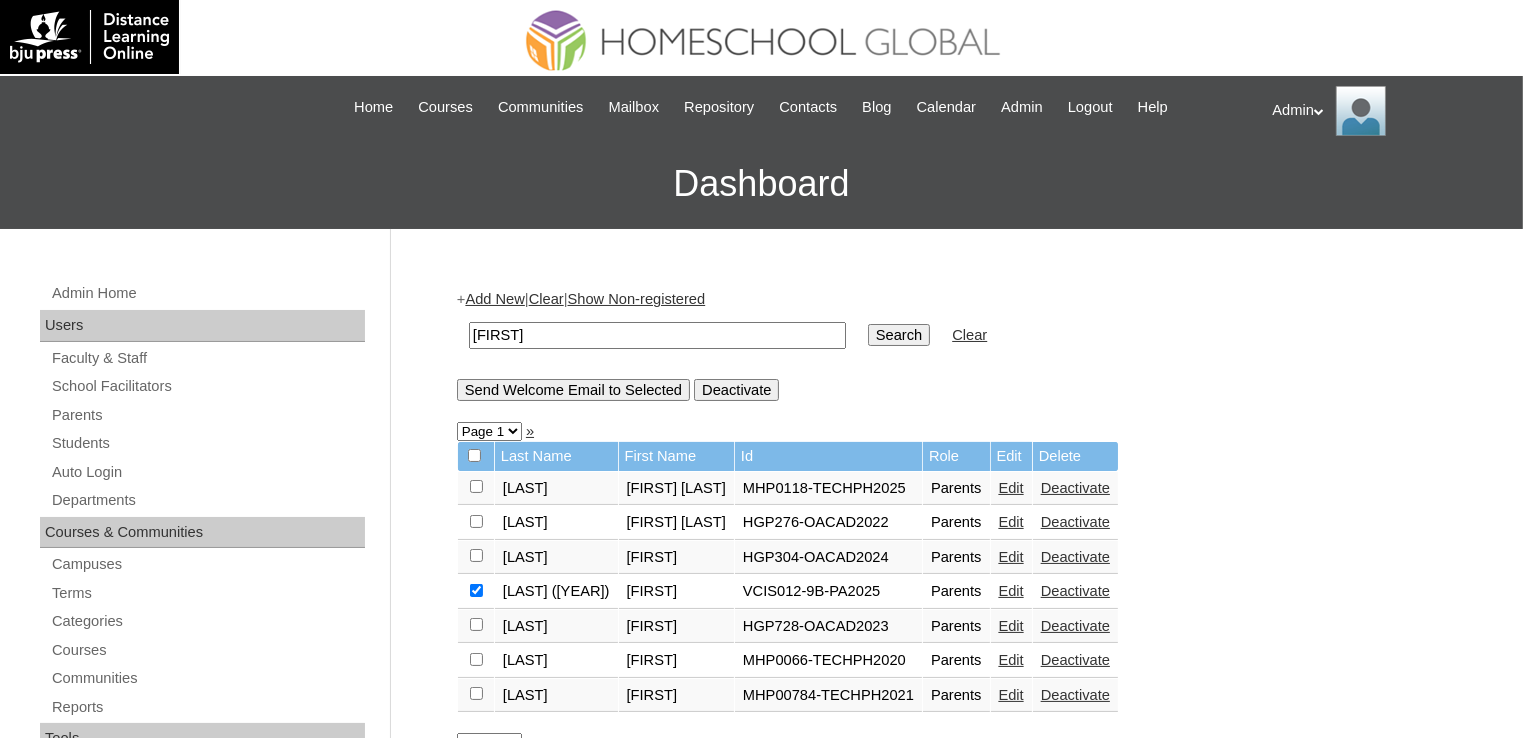 click on "Bago (2025)" at bounding box center [556, 592] 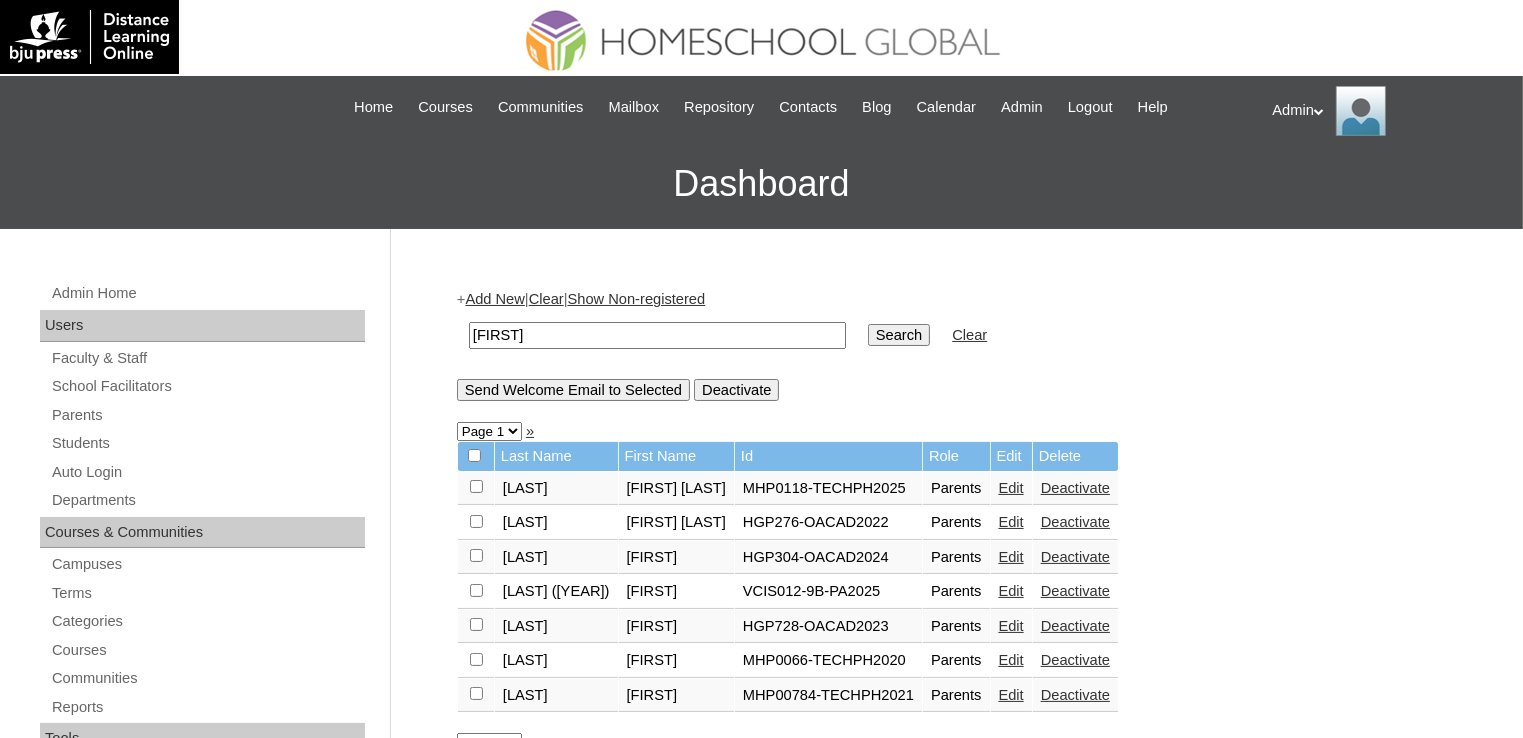 click on "Bago (2025)" at bounding box center [556, 592] 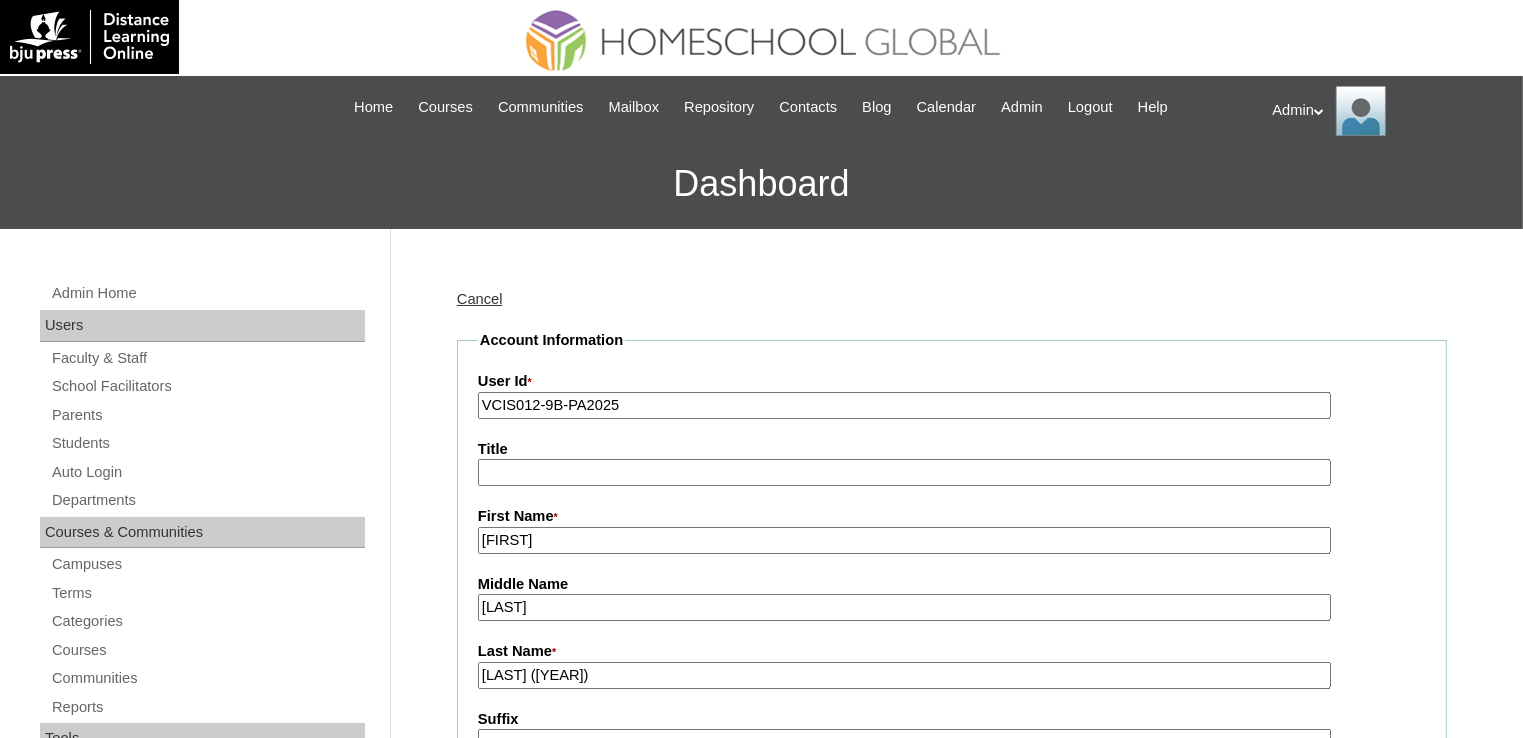 scroll, scrollTop: 62, scrollLeft: 0, axis: vertical 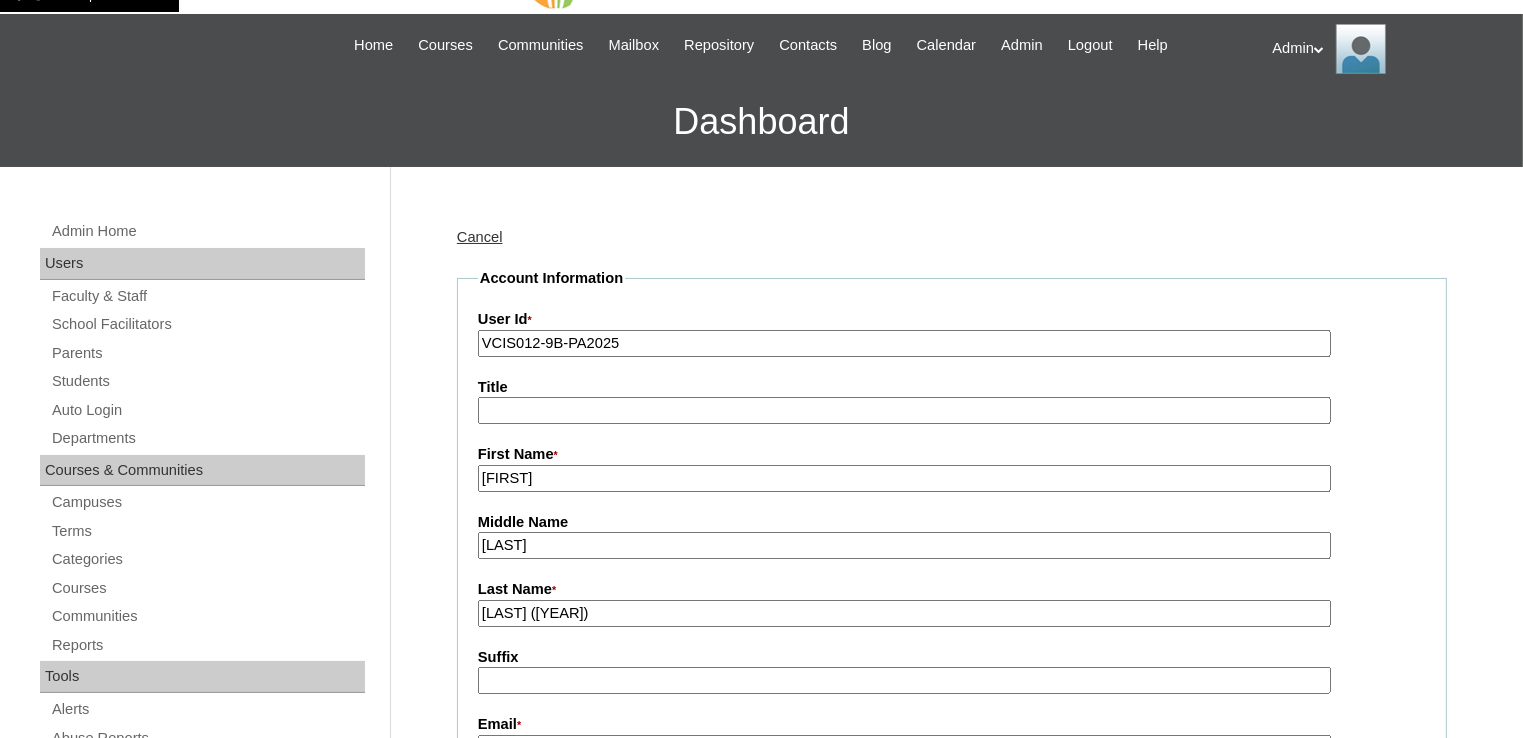 click on "Cancel" at bounding box center (480, 237) 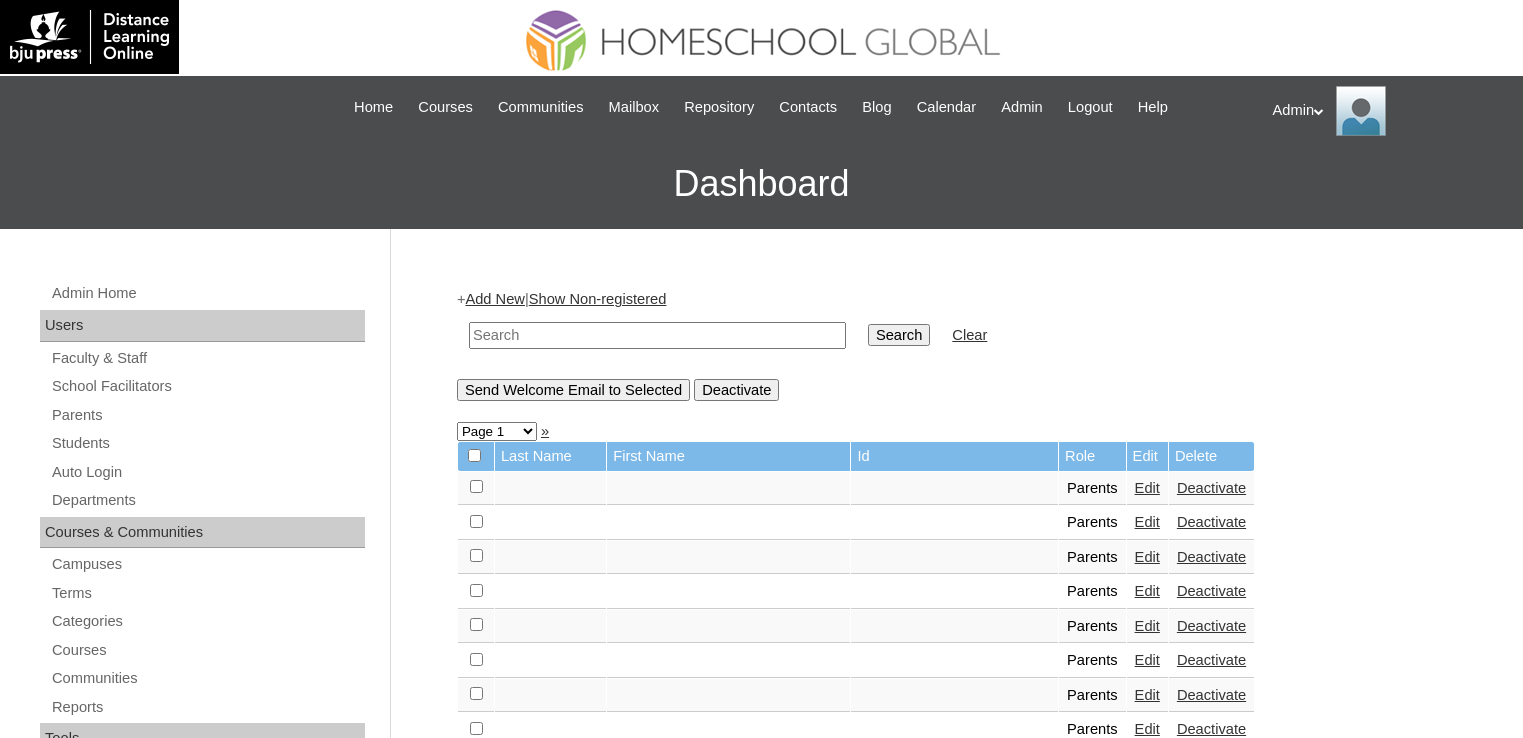 scroll, scrollTop: 0, scrollLeft: 0, axis: both 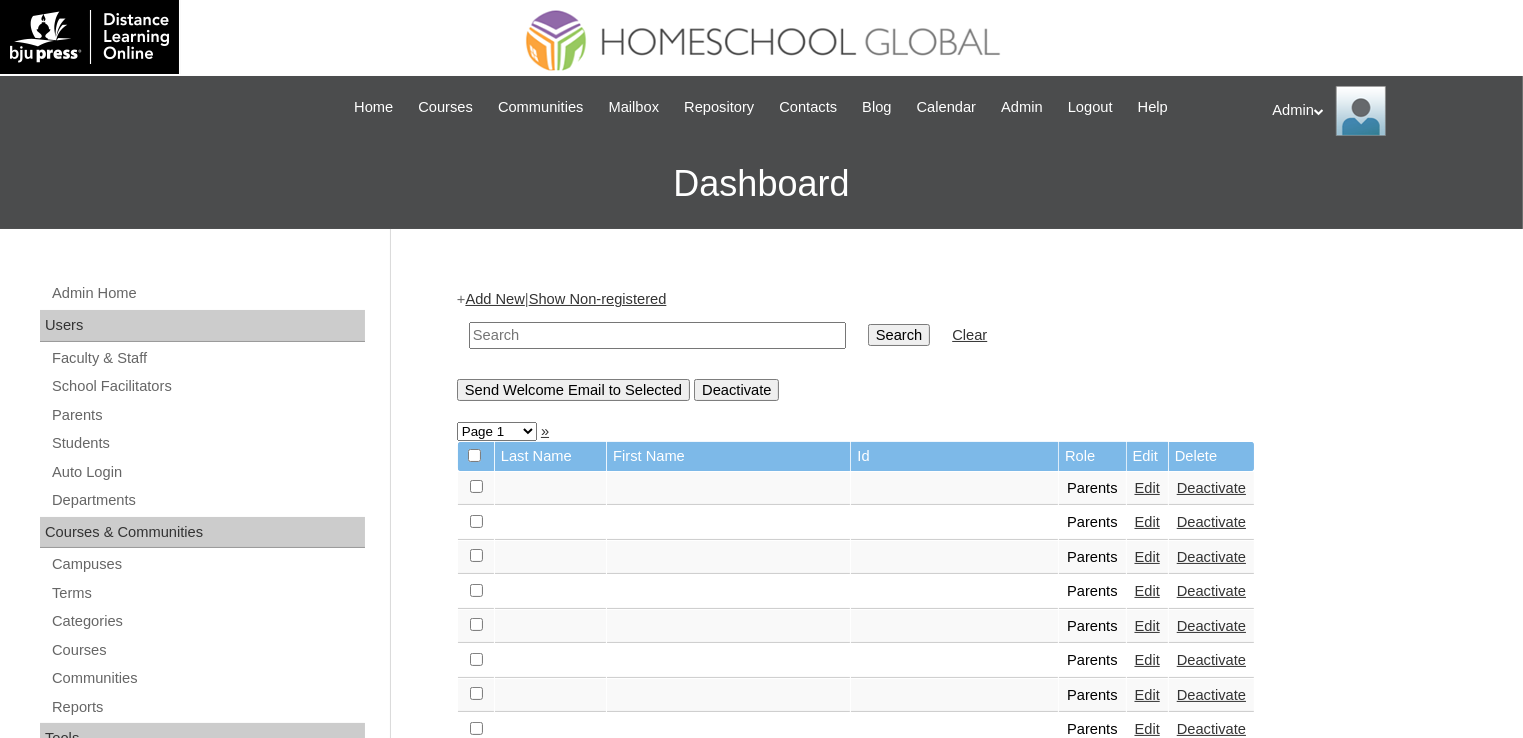 click at bounding box center [657, 335] 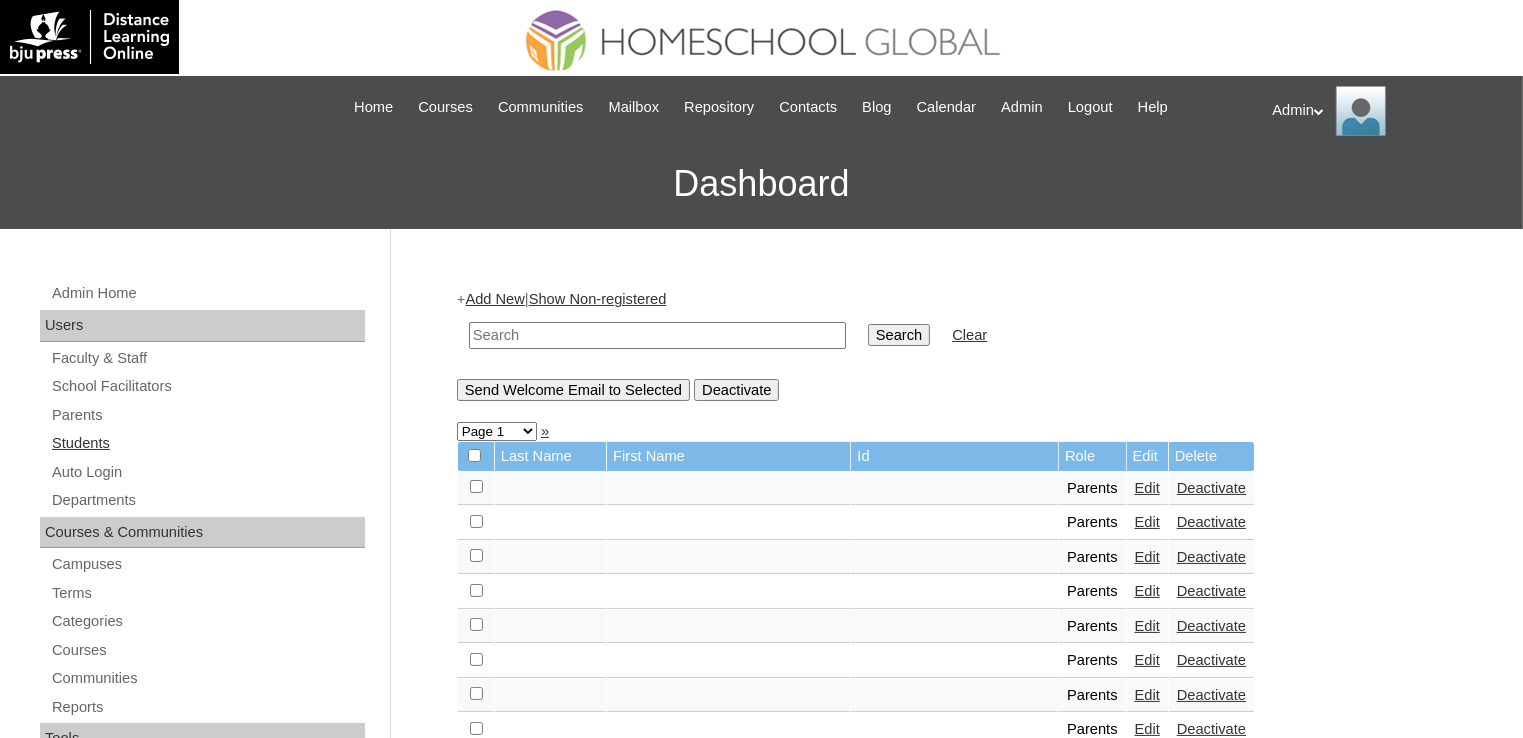 click on "Students" at bounding box center (207, 443) 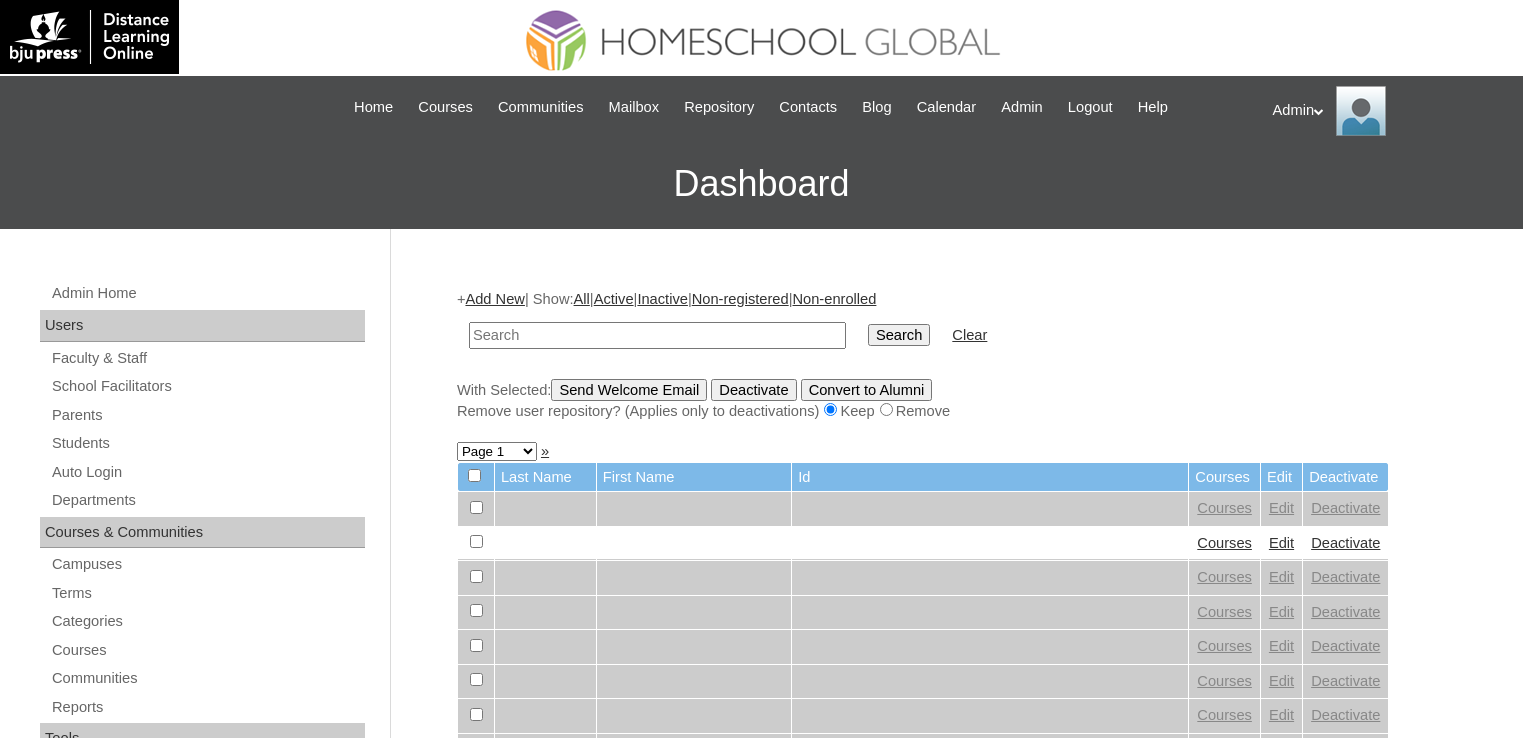 scroll, scrollTop: 0, scrollLeft: 0, axis: both 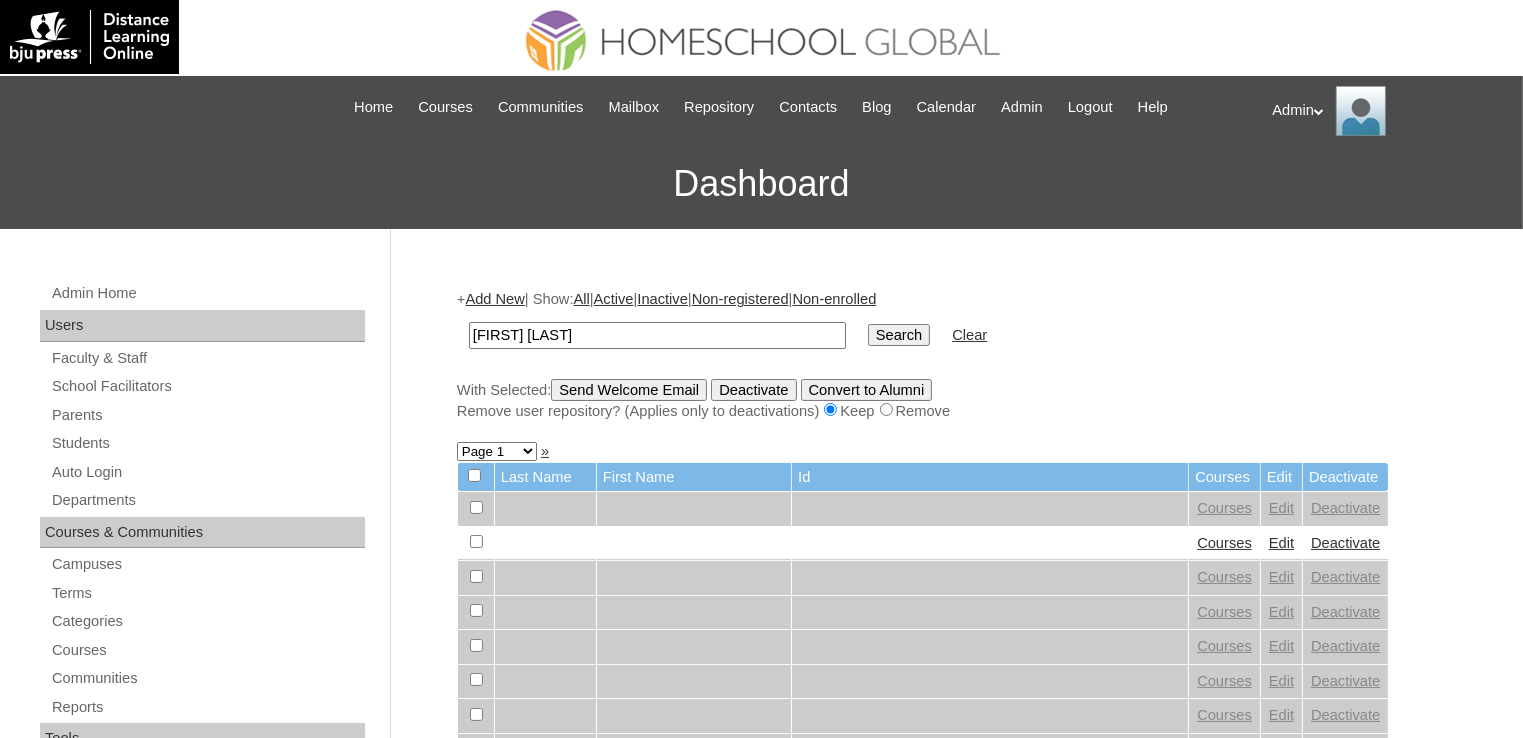 type on "[FIRST] [LAST]" 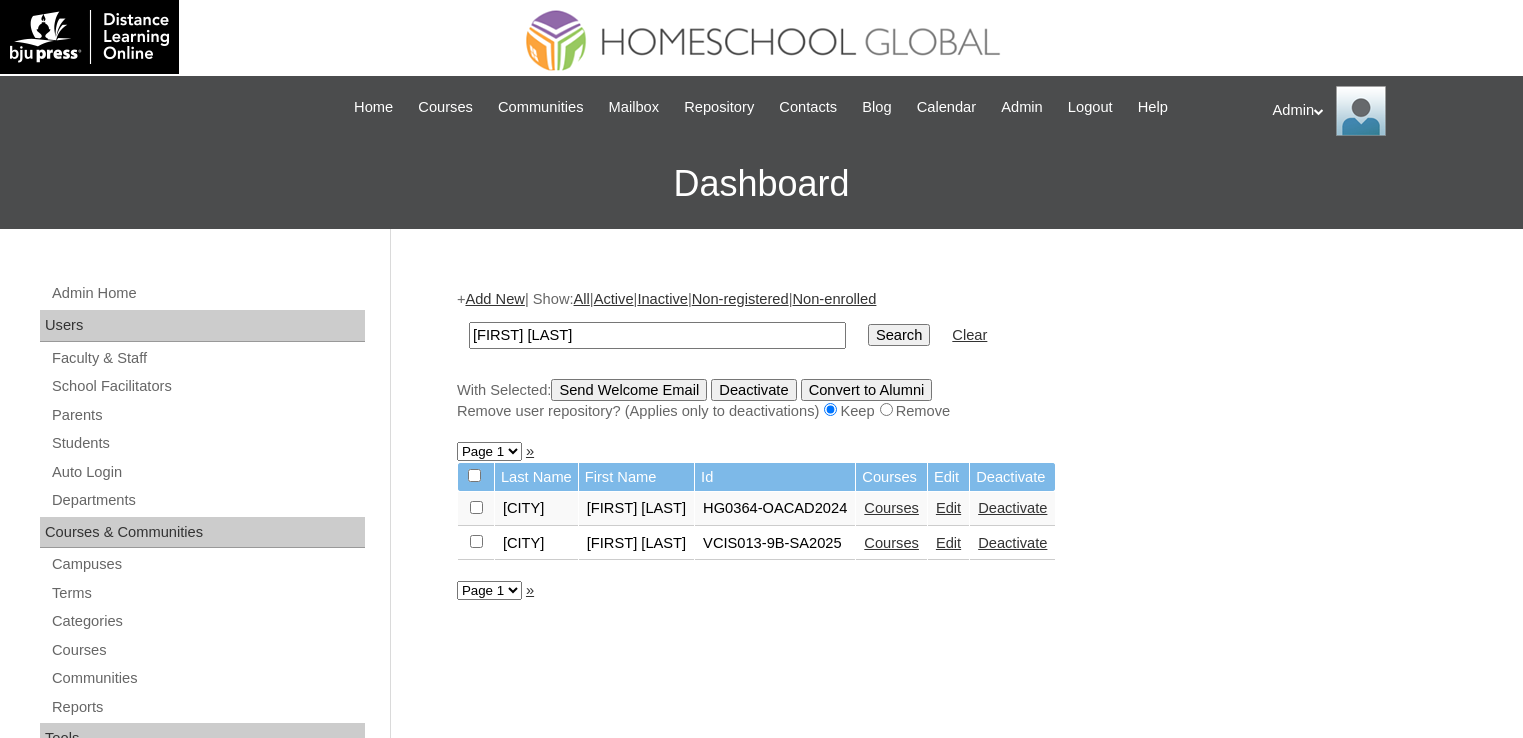 scroll, scrollTop: 0, scrollLeft: 0, axis: both 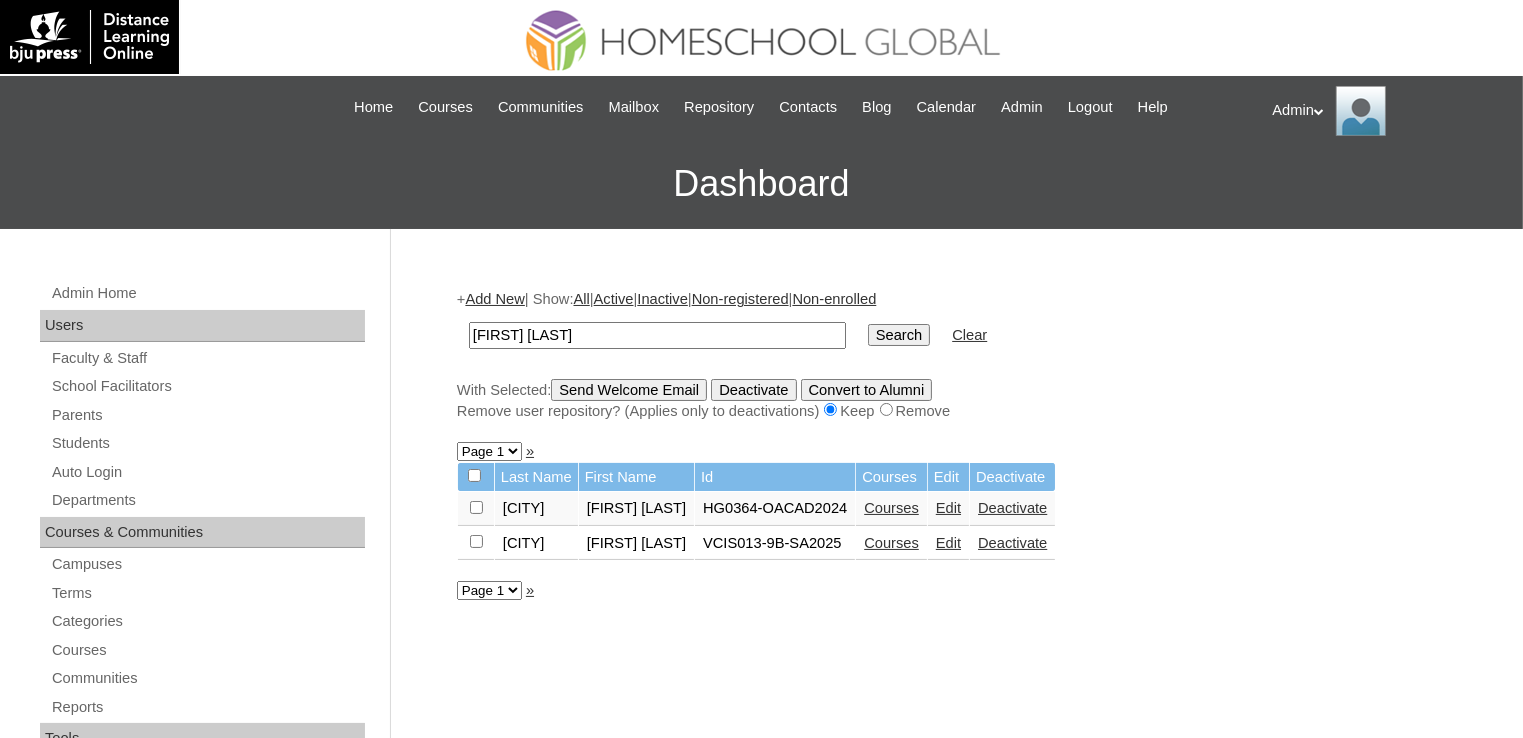 click on "Courses" at bounding box center (891, 543) 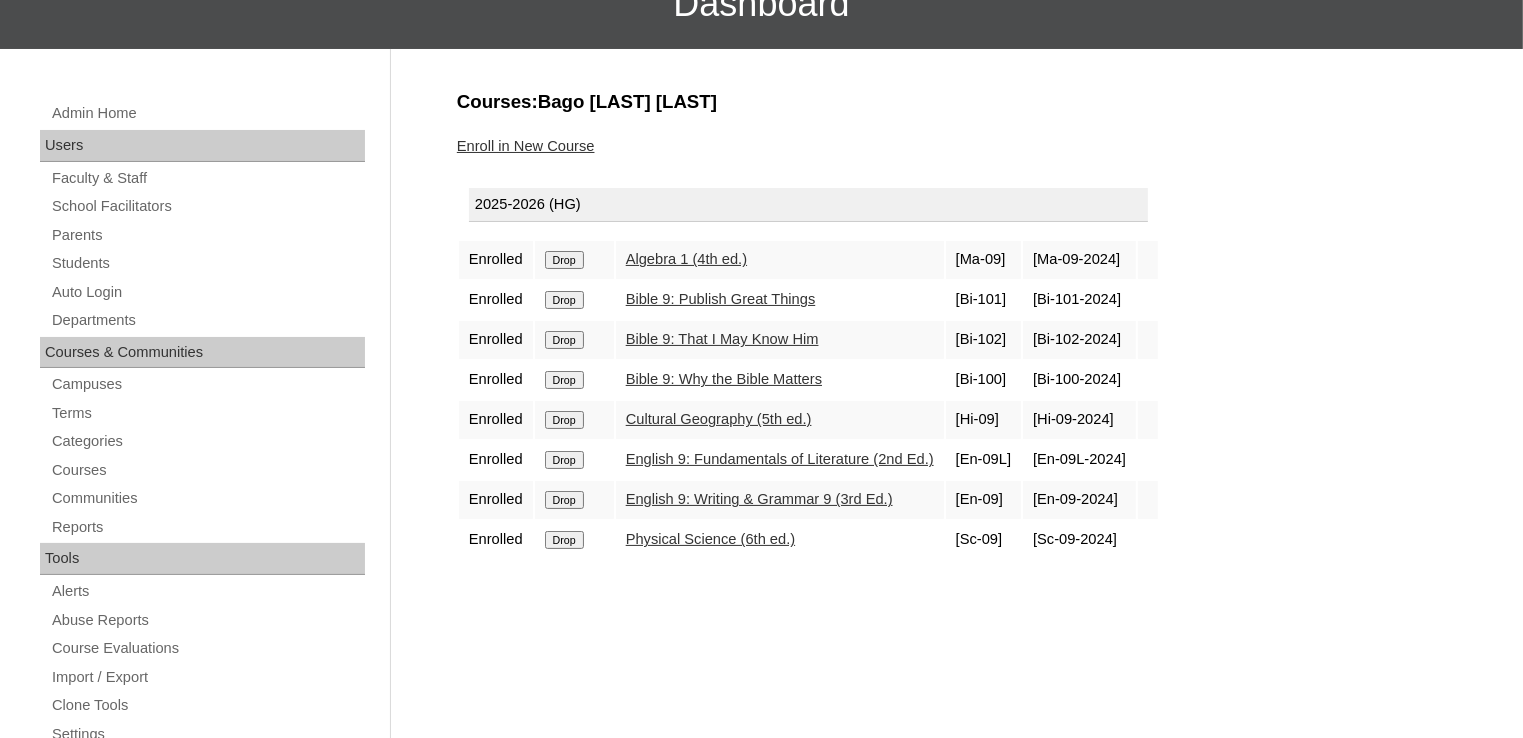 scroll, scrollTop: 146, scrollLeft: 0, axis: vertical 